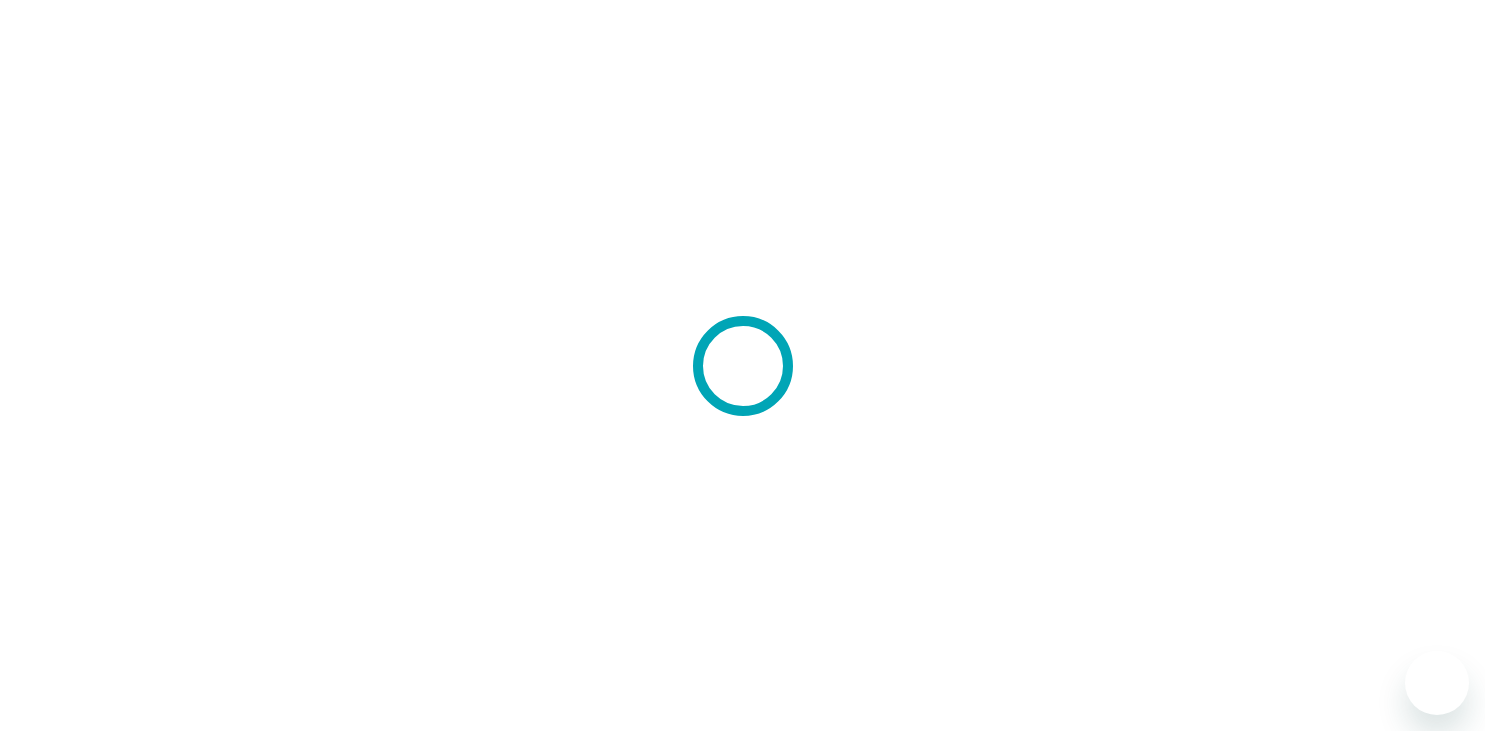 scroll, scrollTop: 0, scrollLeft: 0, axis: both 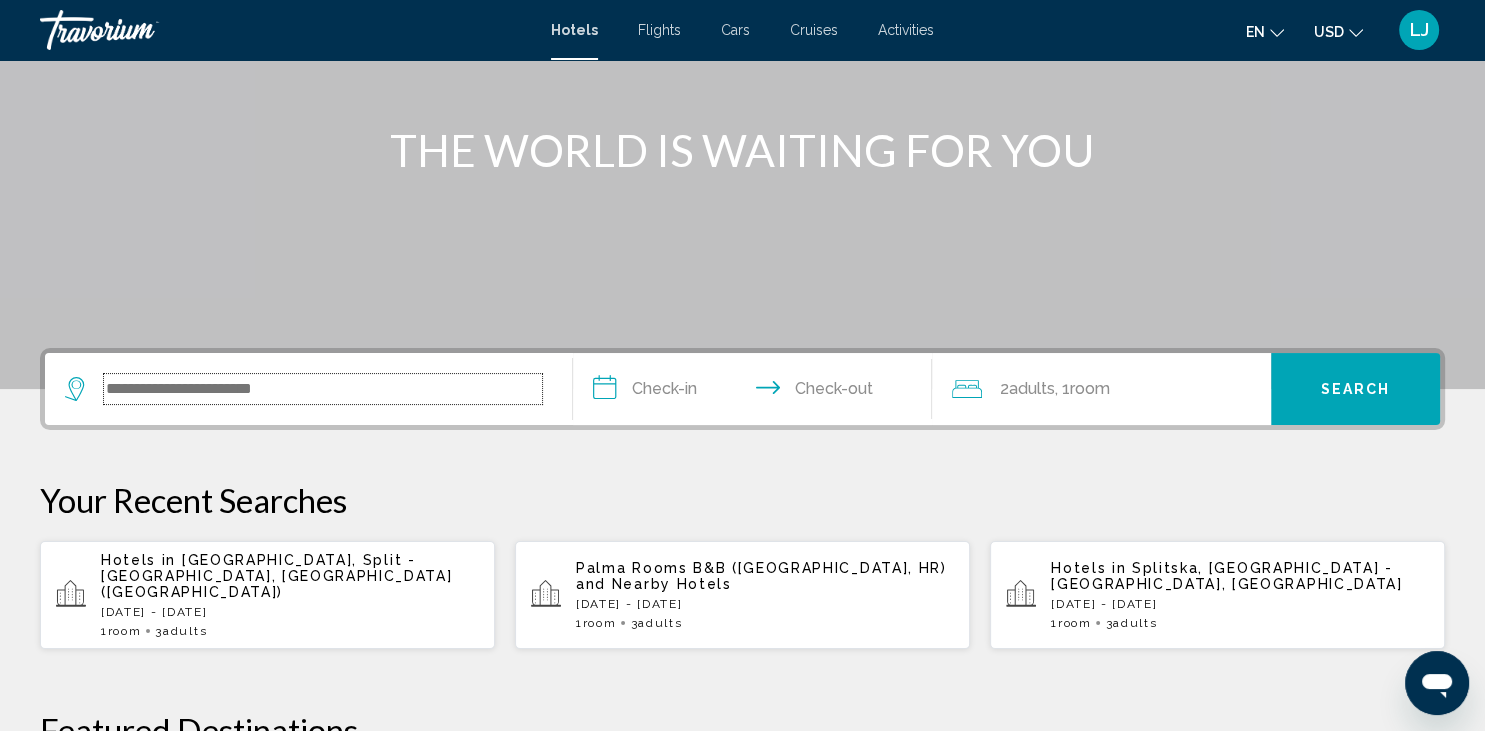 click at bounding box center (323, 389) 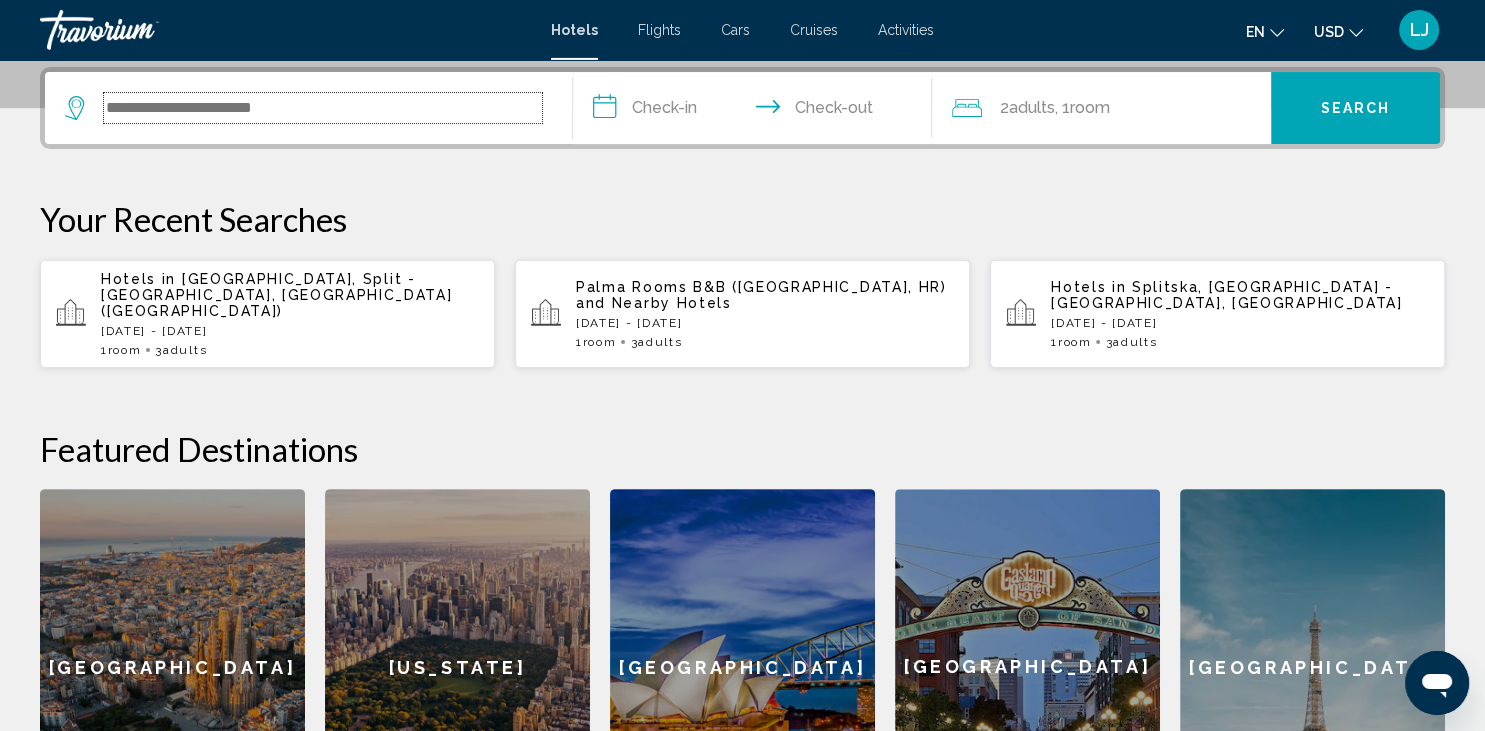 scroll, scrollTop: 493, scrollLeft: 0, axis: vertical 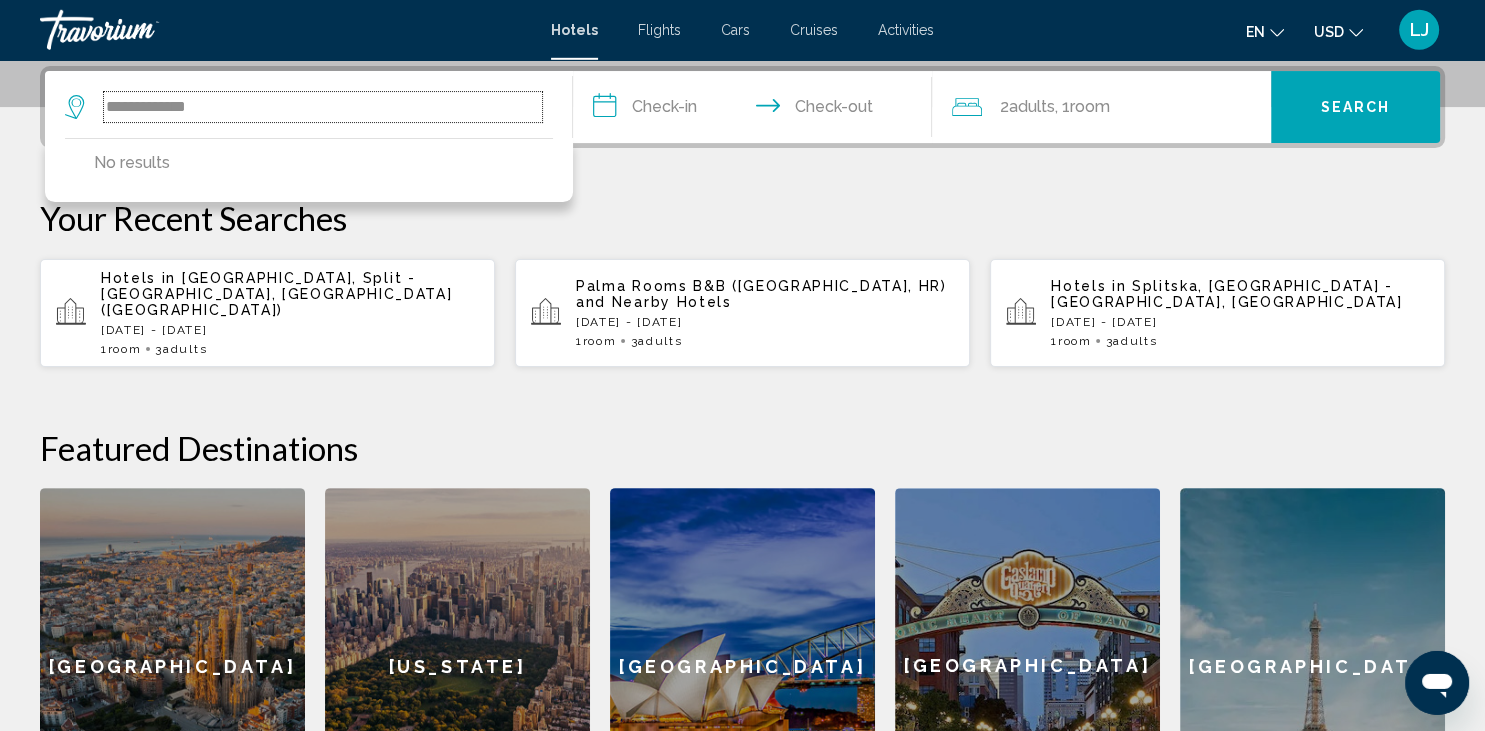 drag, startPoint x: 224, startPoint y: 104, endPoint x: 55, endPoint y: 96, distance: 169.18924 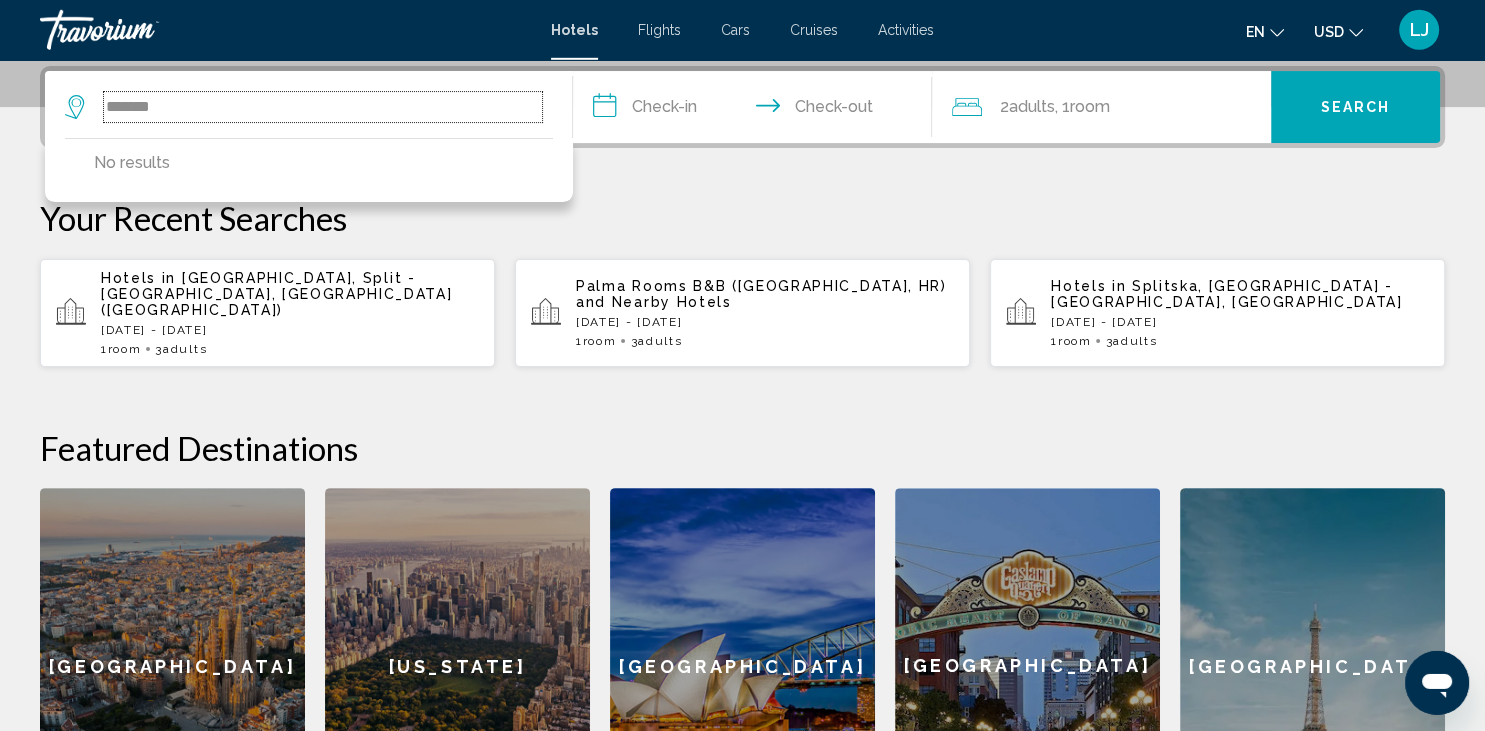 click on "******" at bounding box center [323, 107] 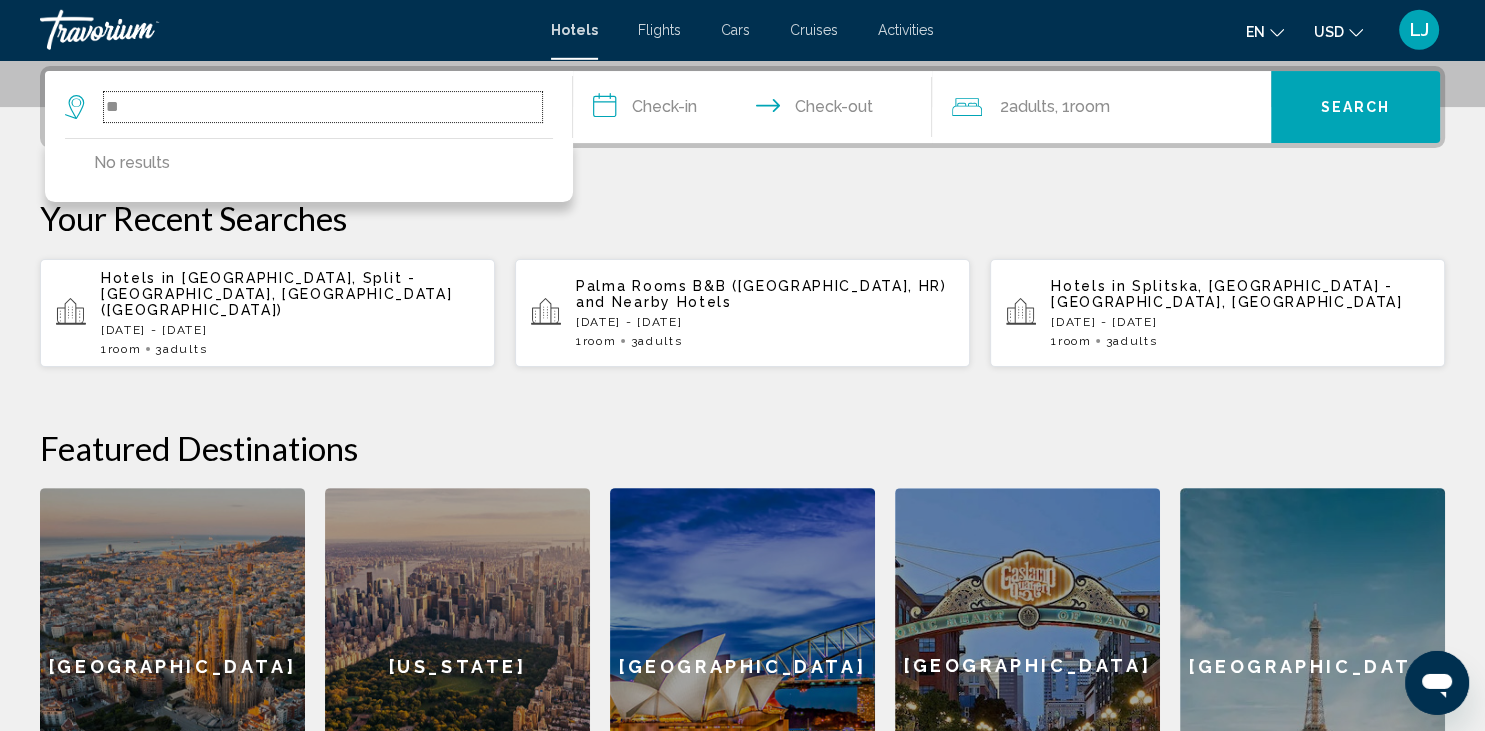 type on "*" 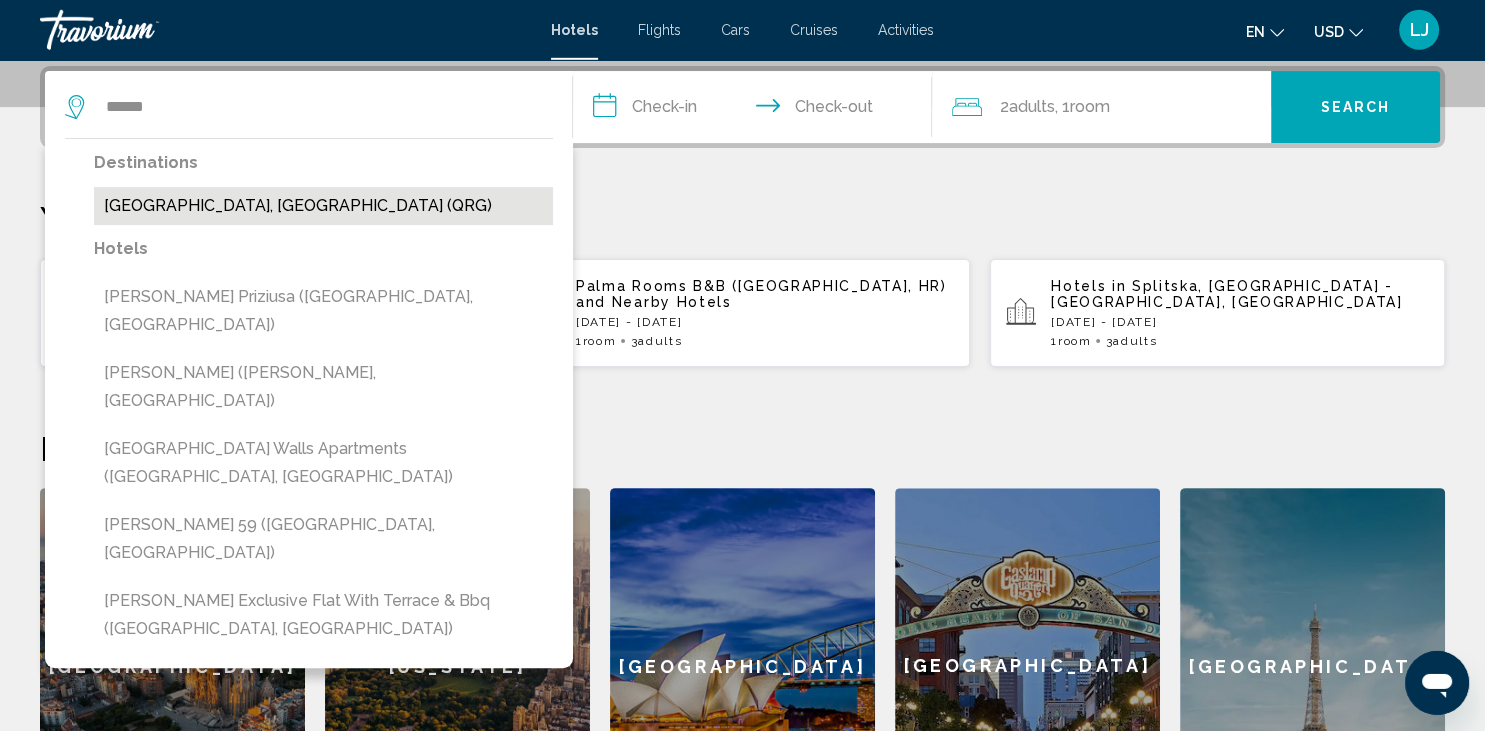click on "[GEOGRAPHIC_DATA], [GEOGRAPHIC_DATA] (QRG)" at bounding box center [323, 206] 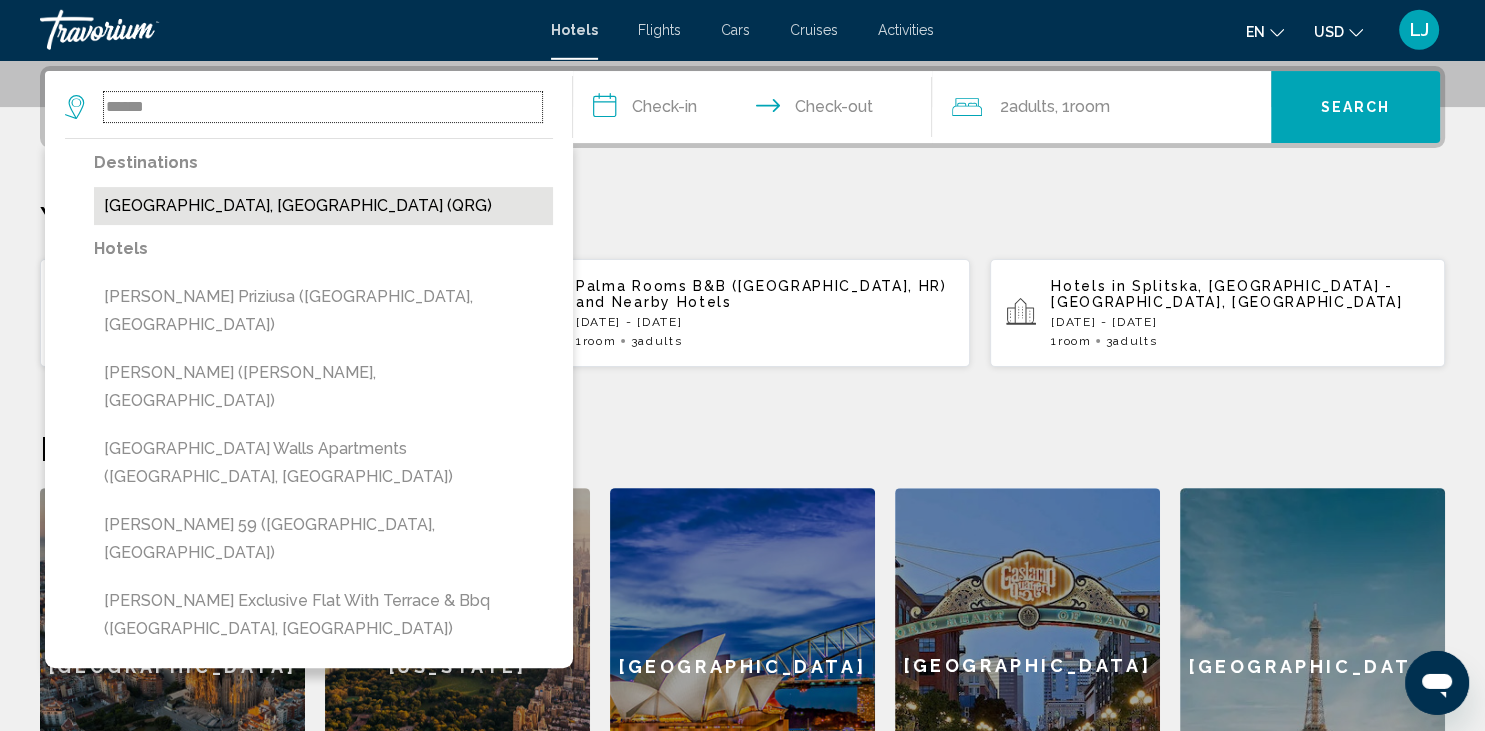 type on "**********" 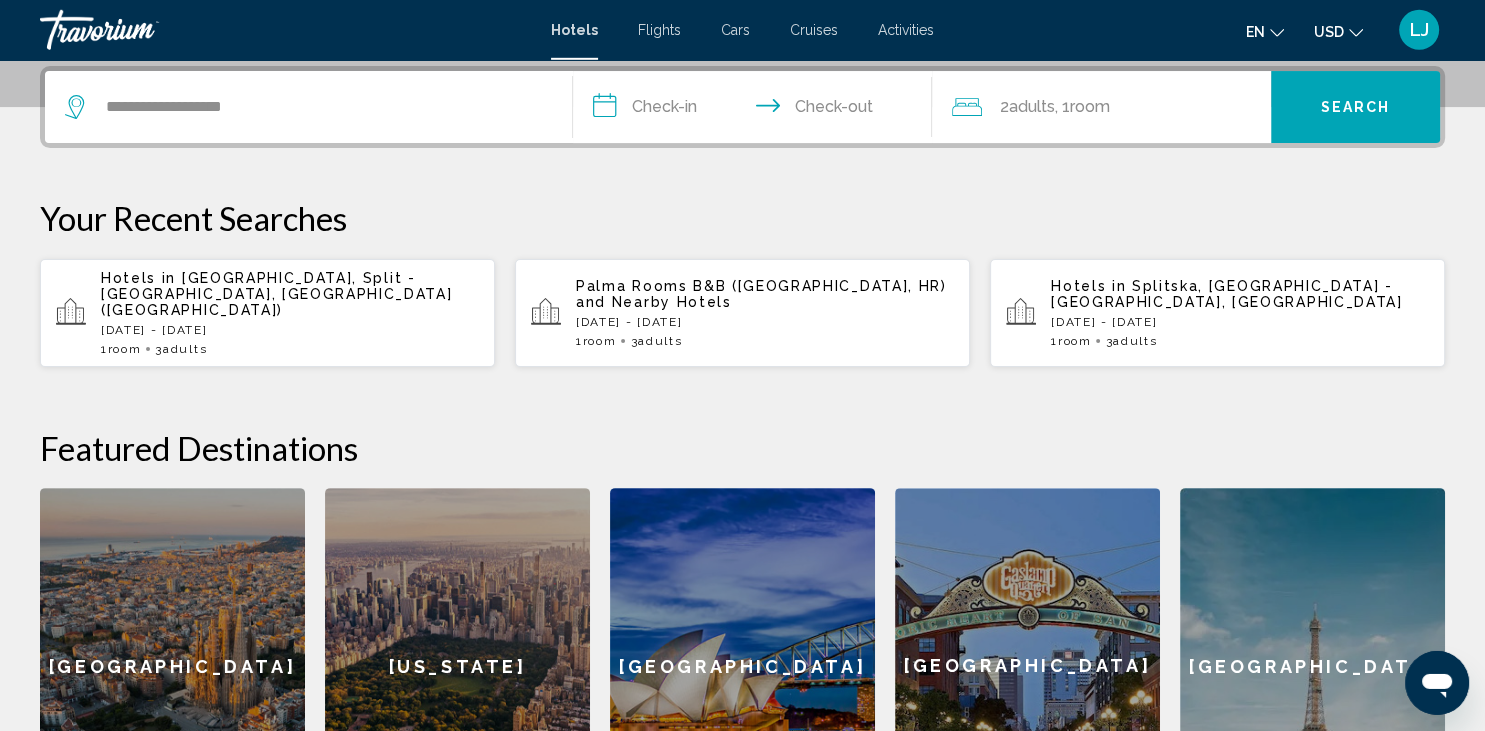 click on "**********" at bounding box center [756, 110] 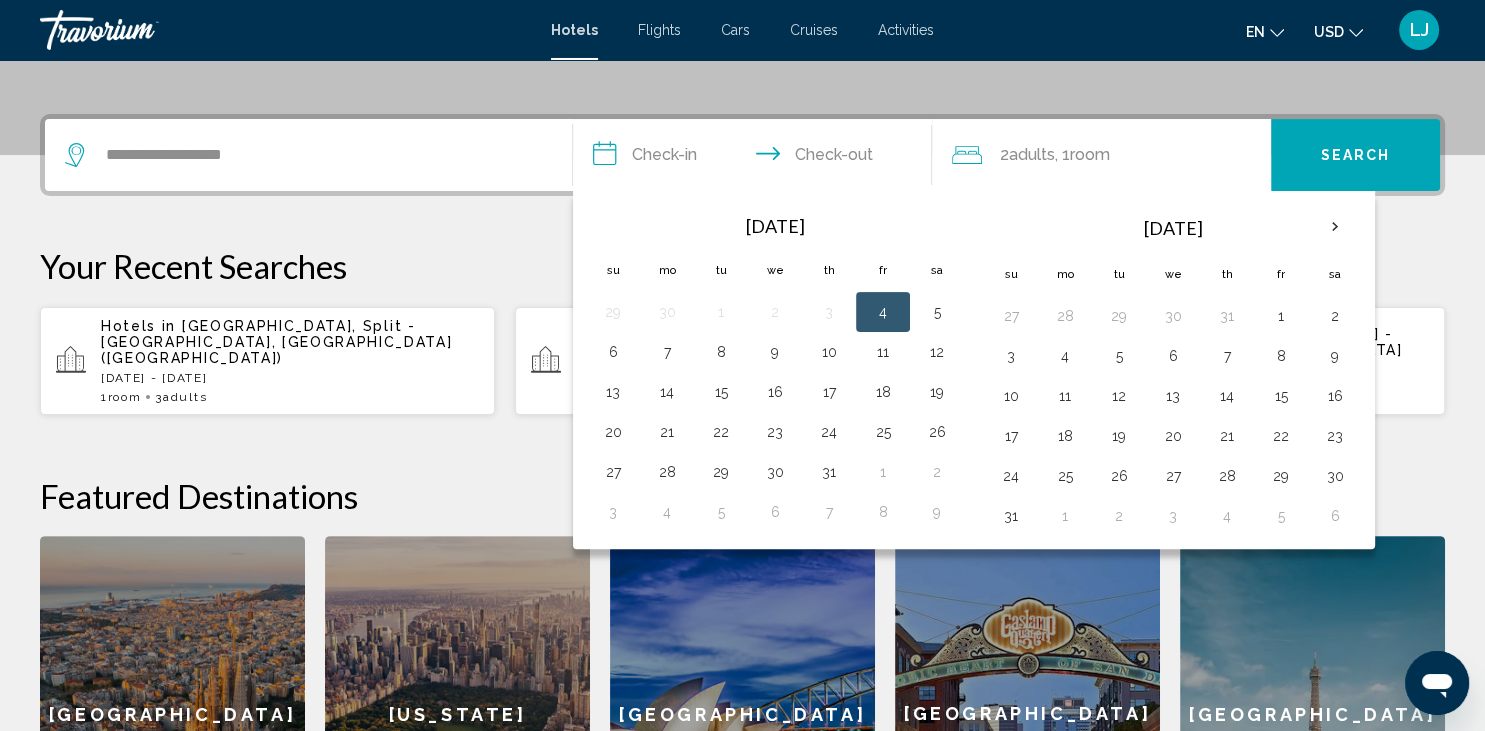 scroll, scrollTop: 282, scrollLeft: 0, axis: vertical 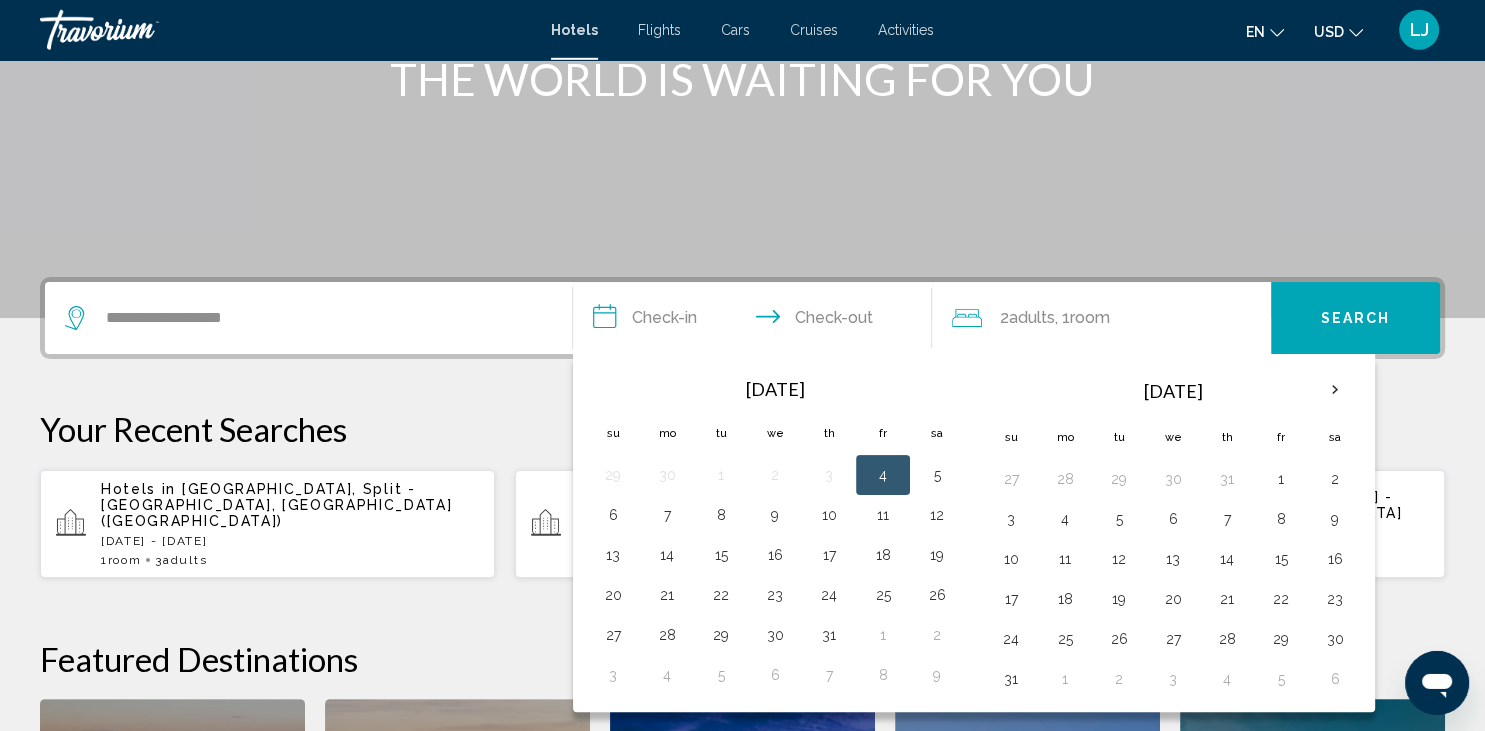 click on "**********" at bounding box center [756, 321] 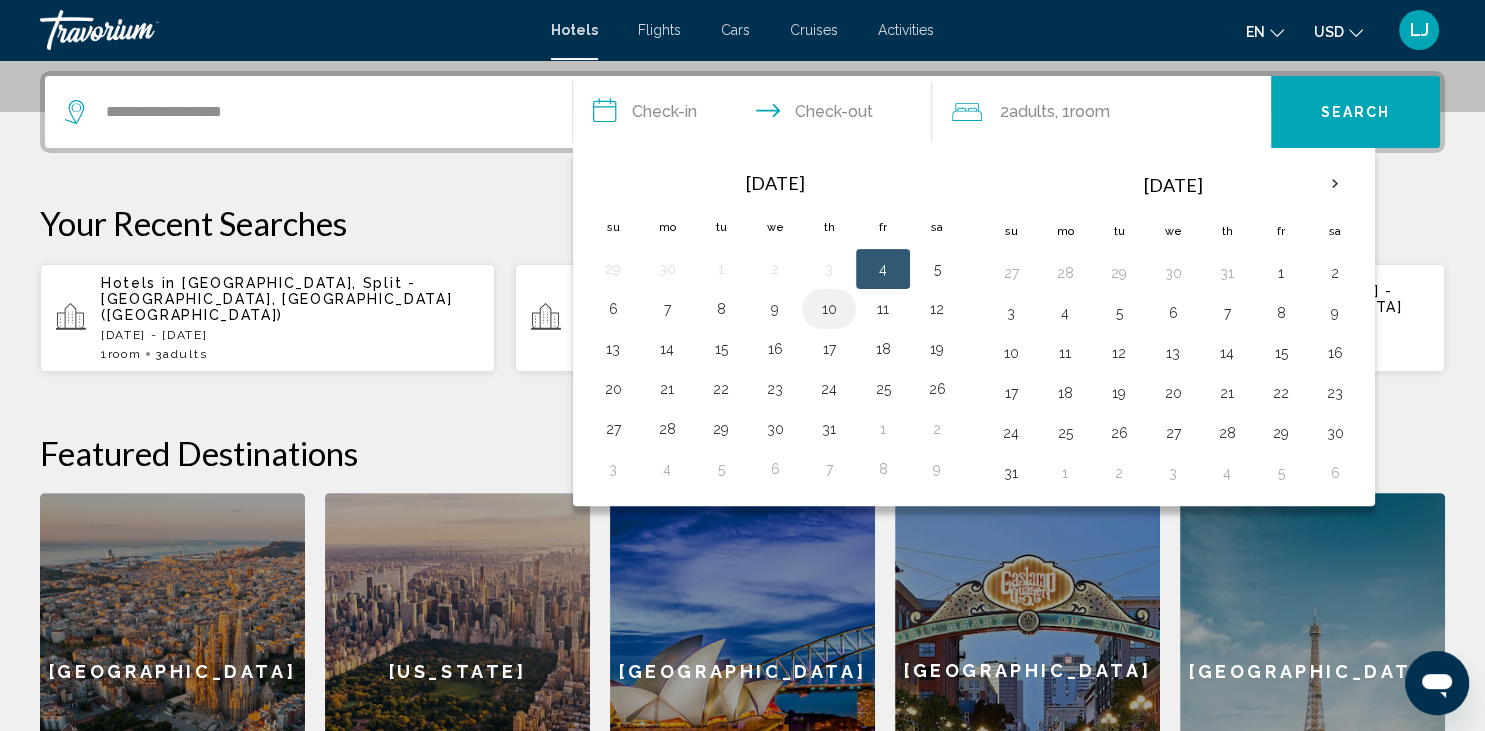 scroll, scrollTop: 493, scrollLeft: 0, axis: vertical 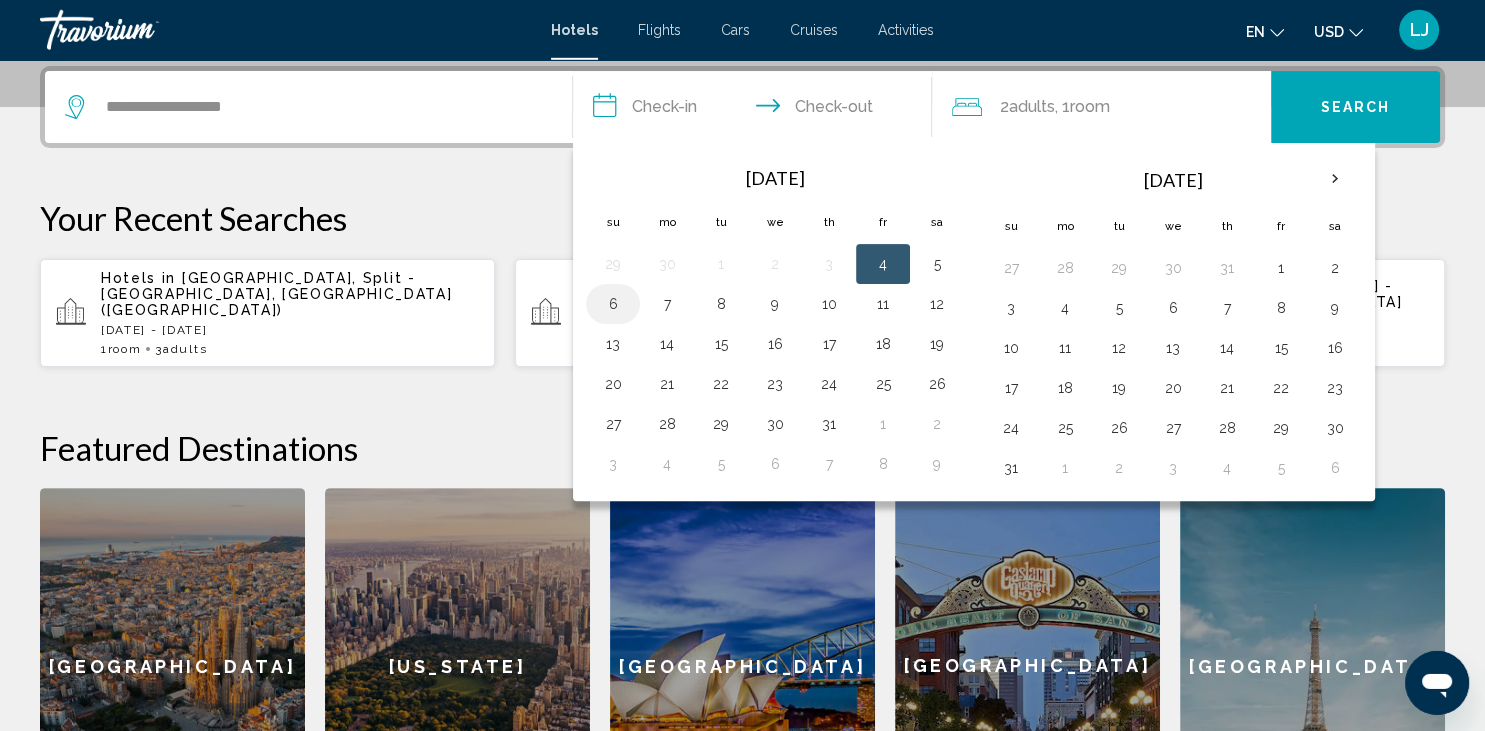 click on "6" at bounding box center [613, 304] 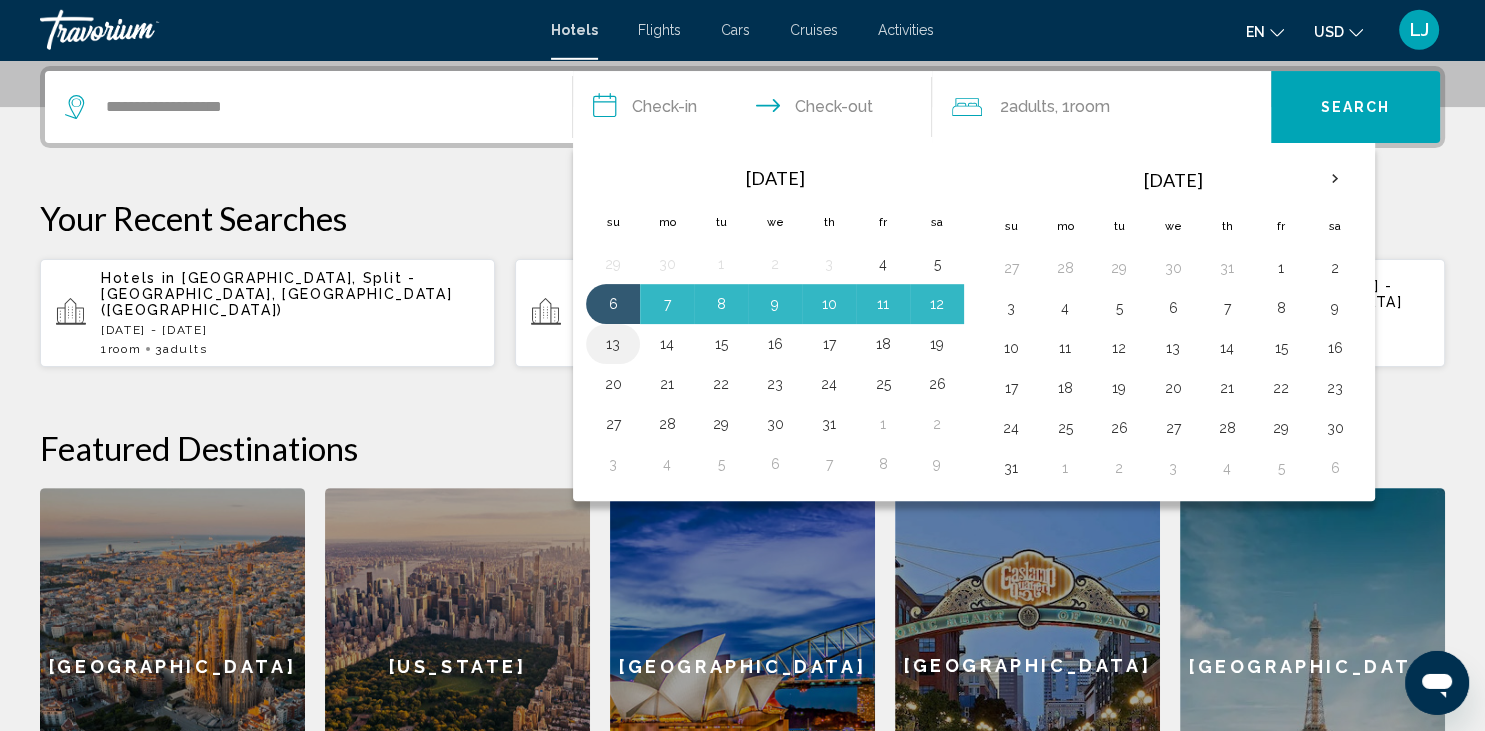 click on "13" at bounding box center (613, 344) 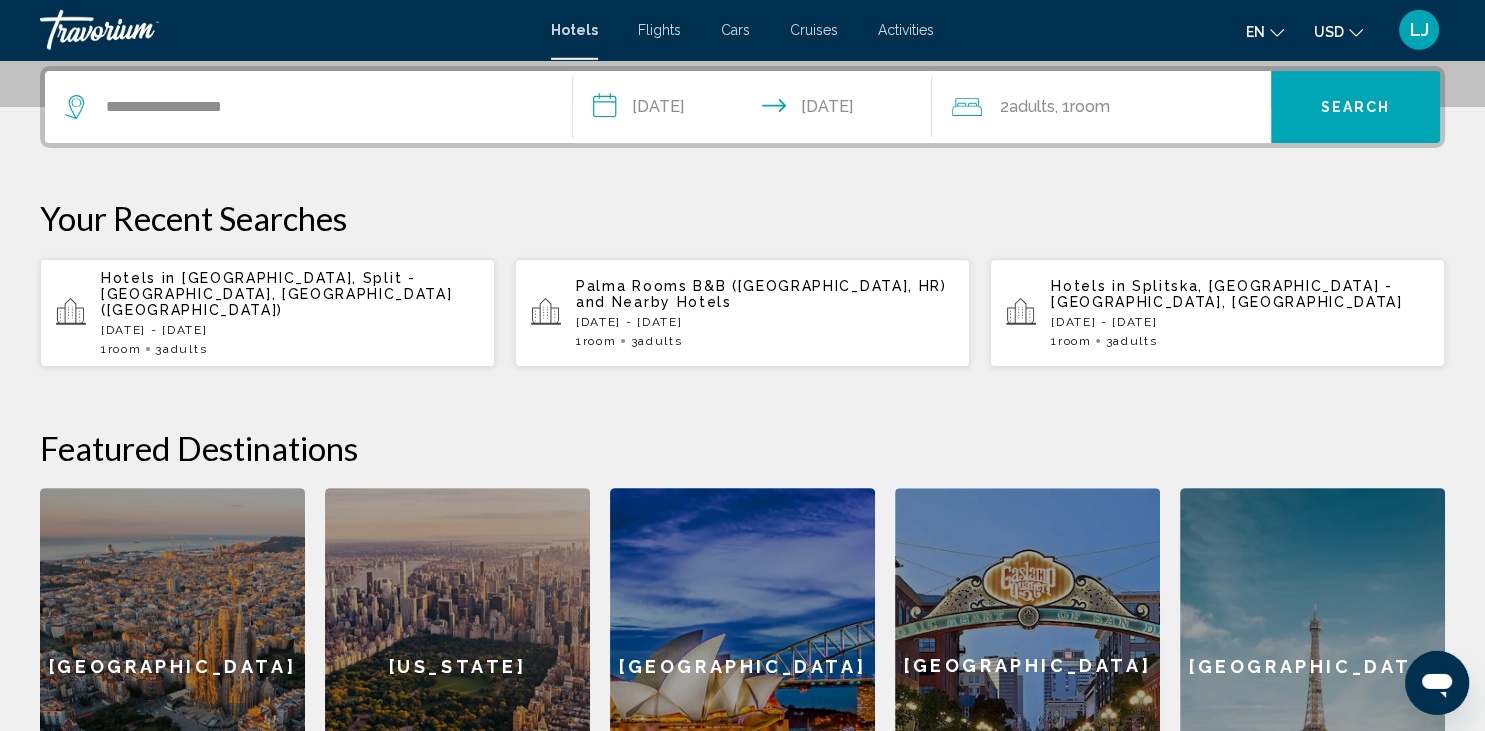 click on ", 1  Room rooms" 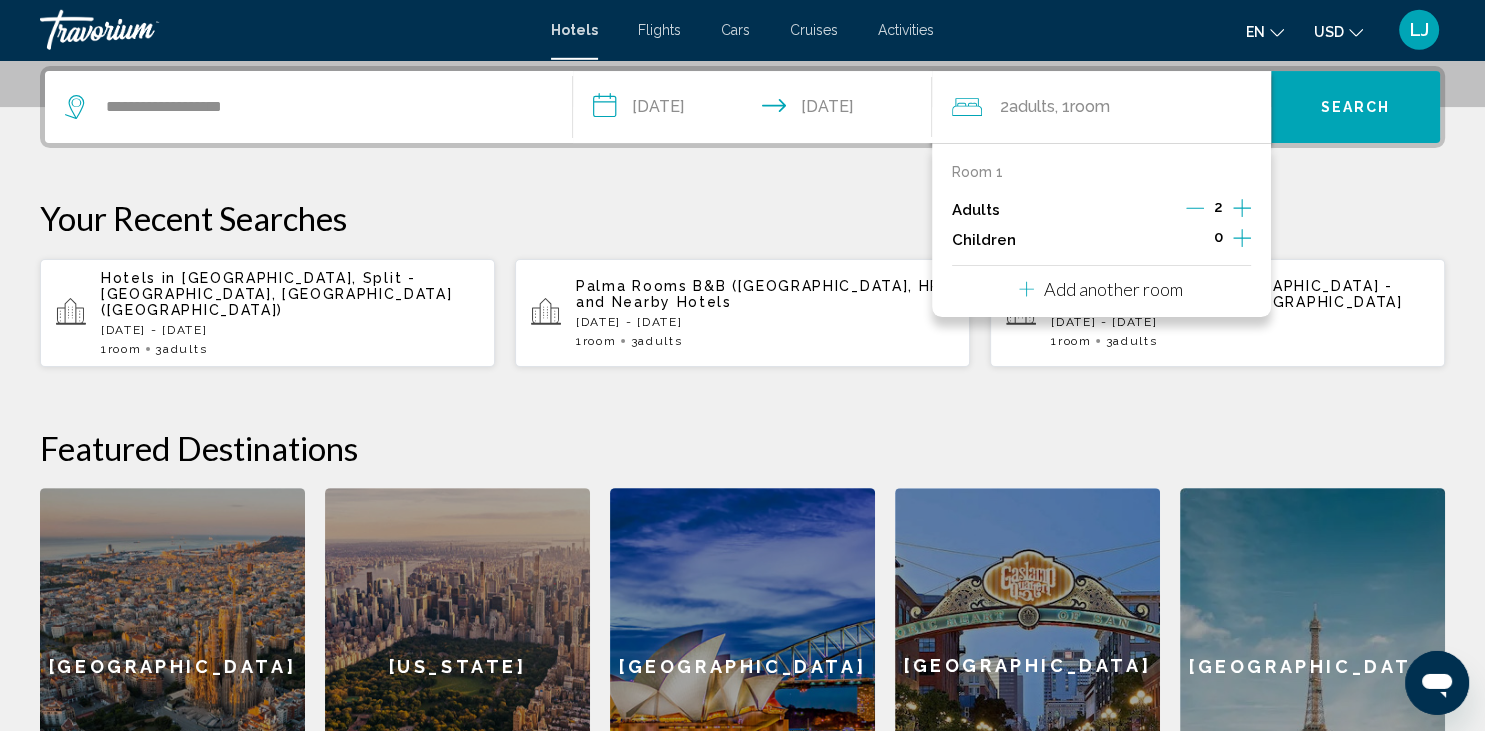 click 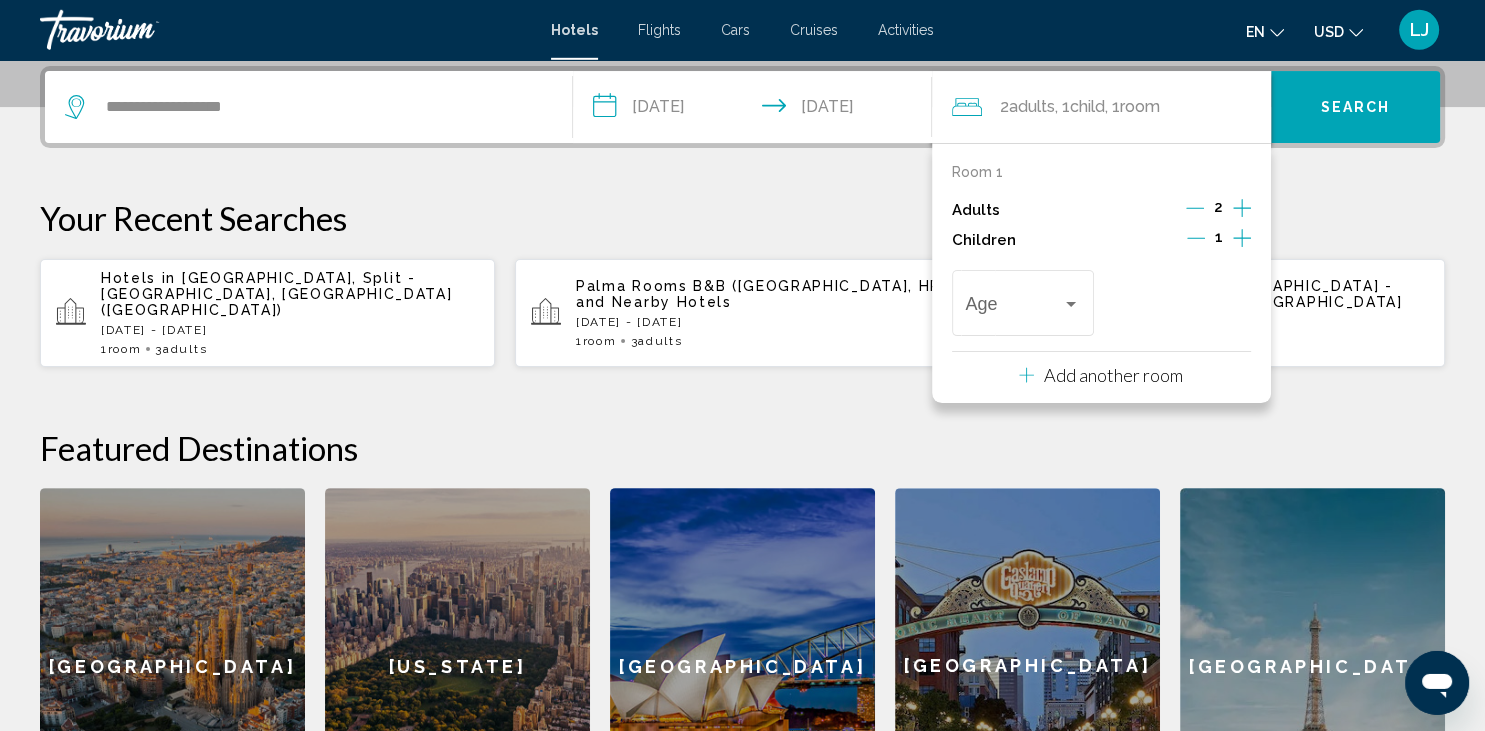 click on "Search" at bounding box center (1356, 108) 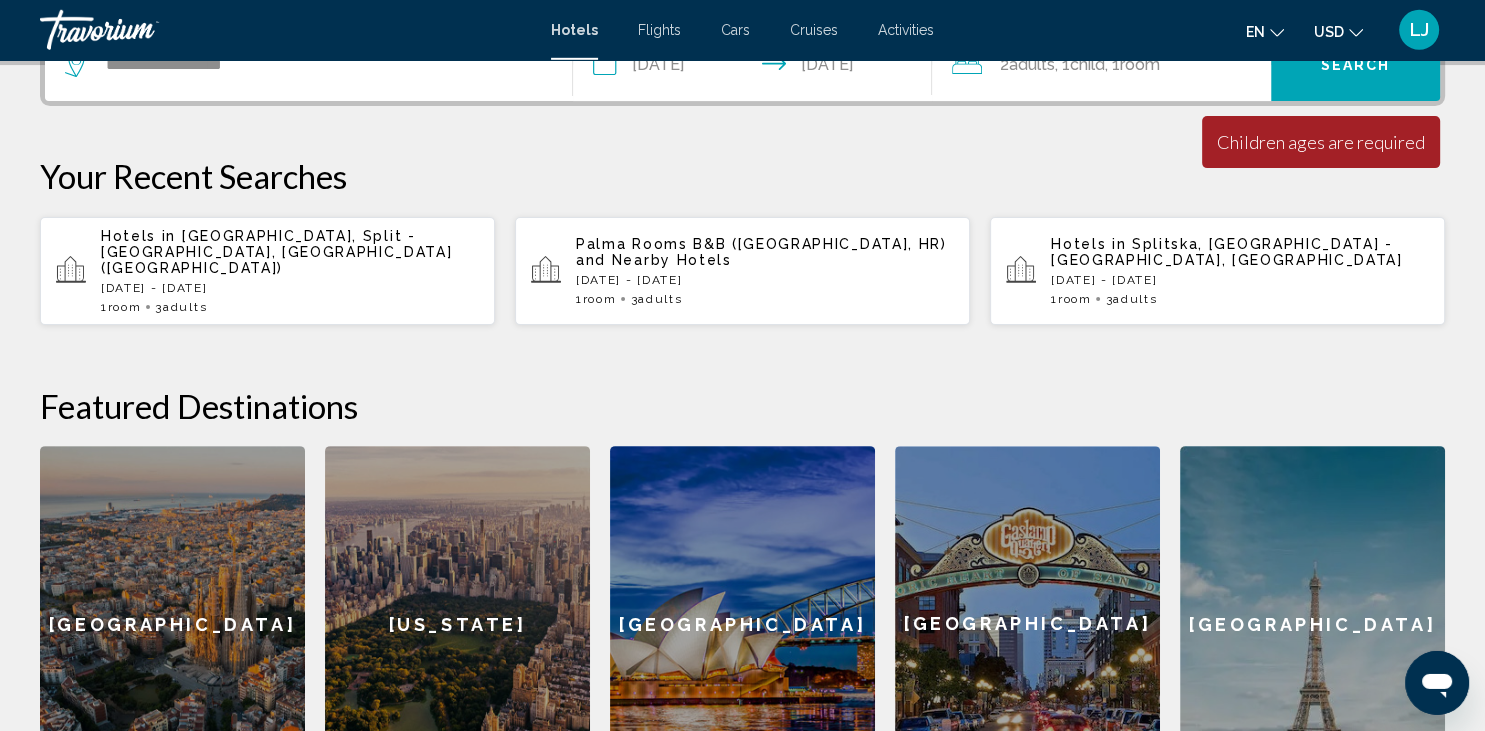 scroll, scrollTop: 493, scrollLeft: 0, axis: vertical 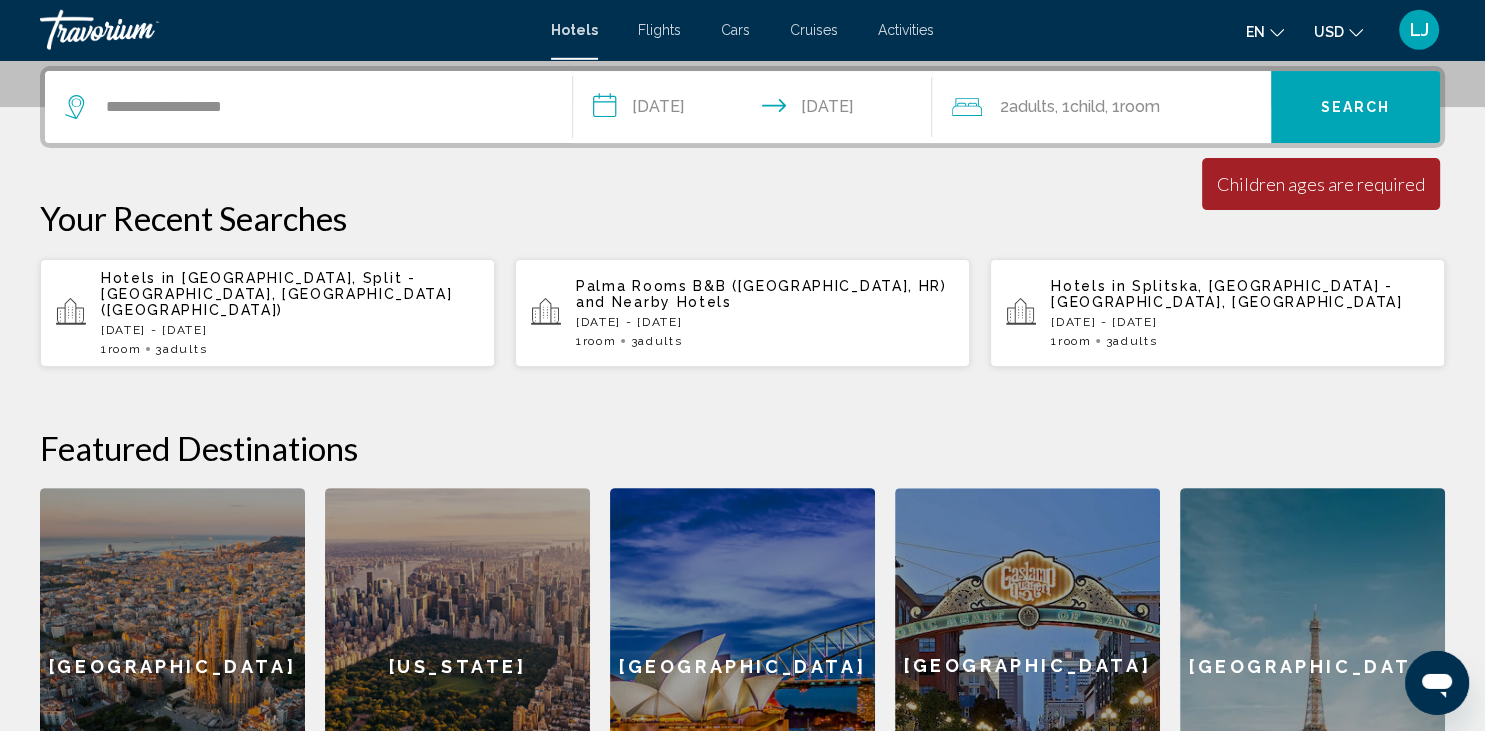 click on "2  Adult Adults , 1  Child Children , 1  Room rooms" 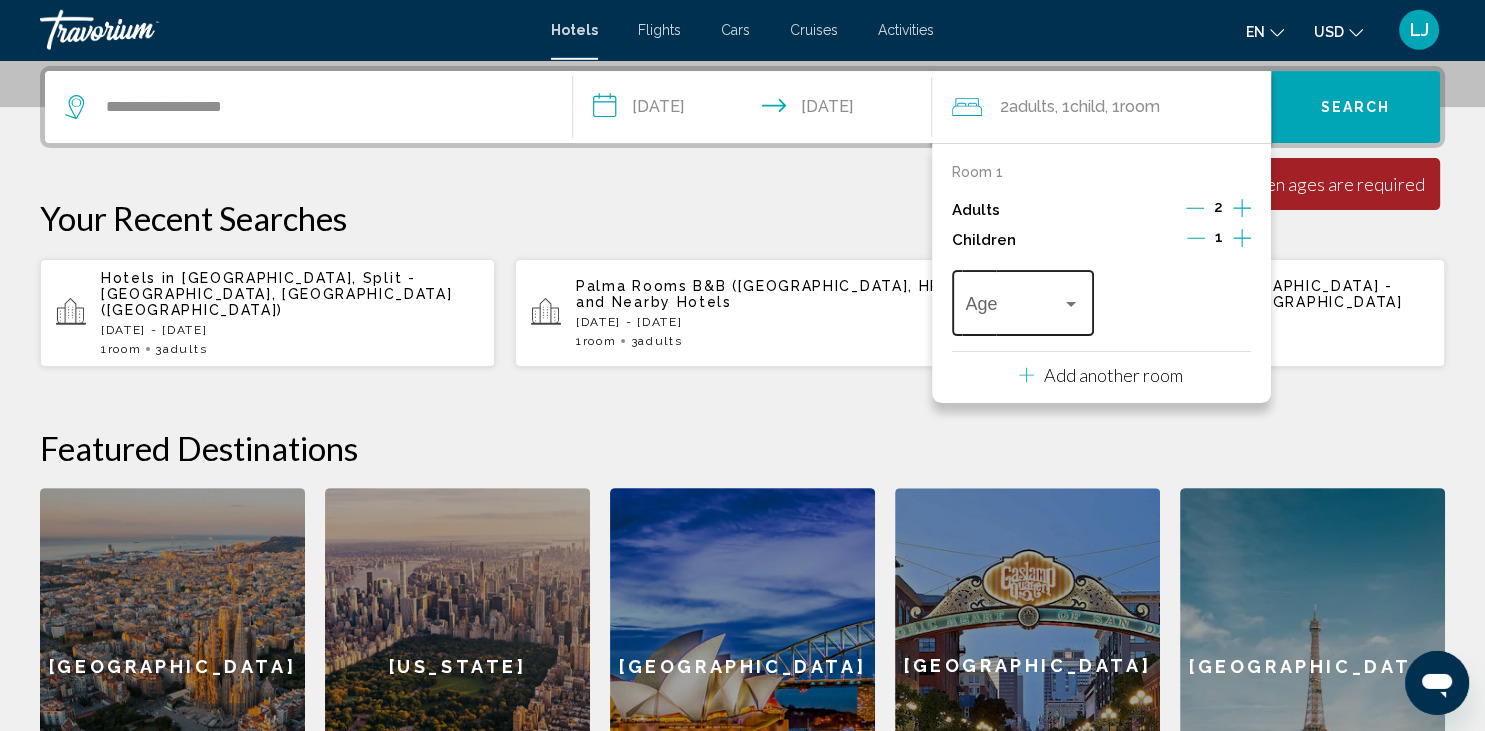 click at bounding box center (1071, 304) 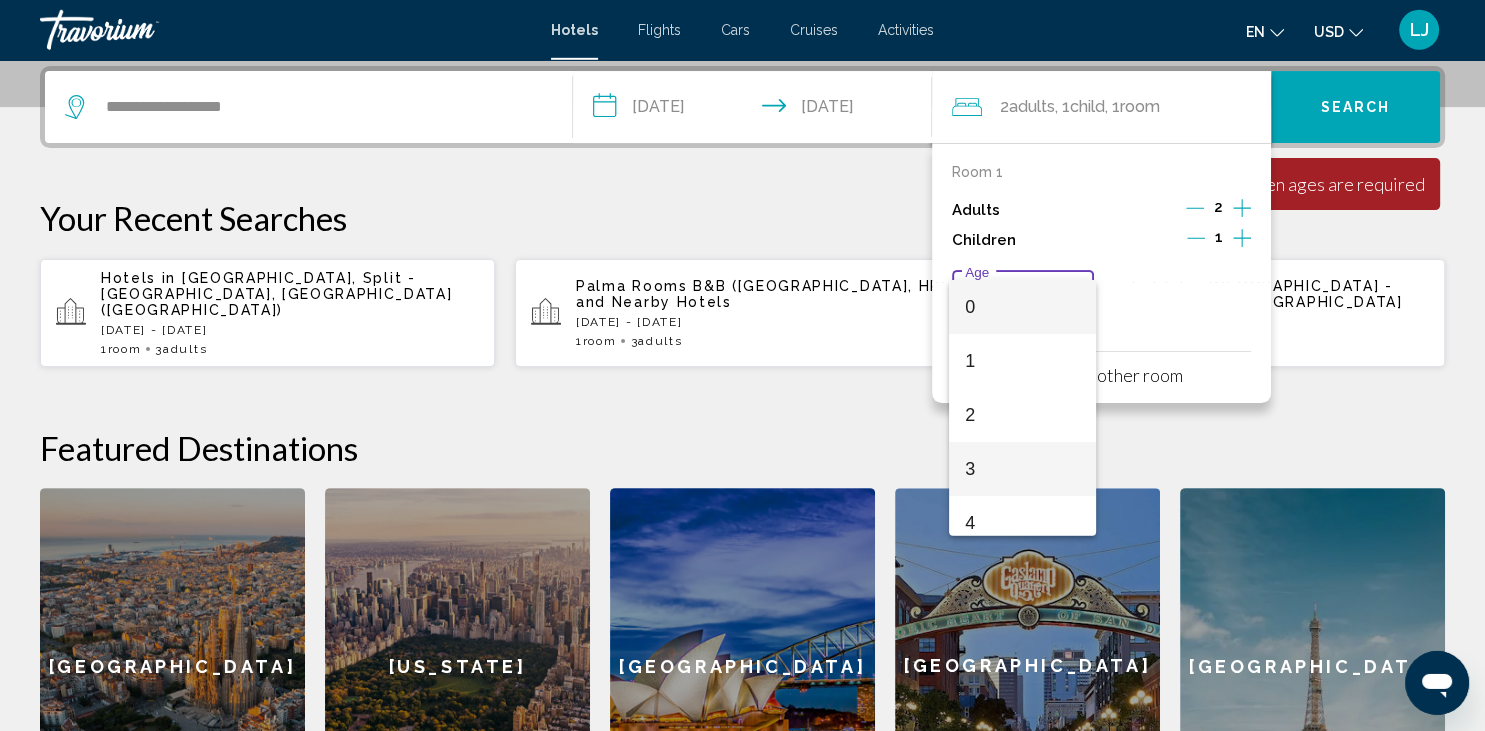 click on "3" at bounding box center [1022, 469] 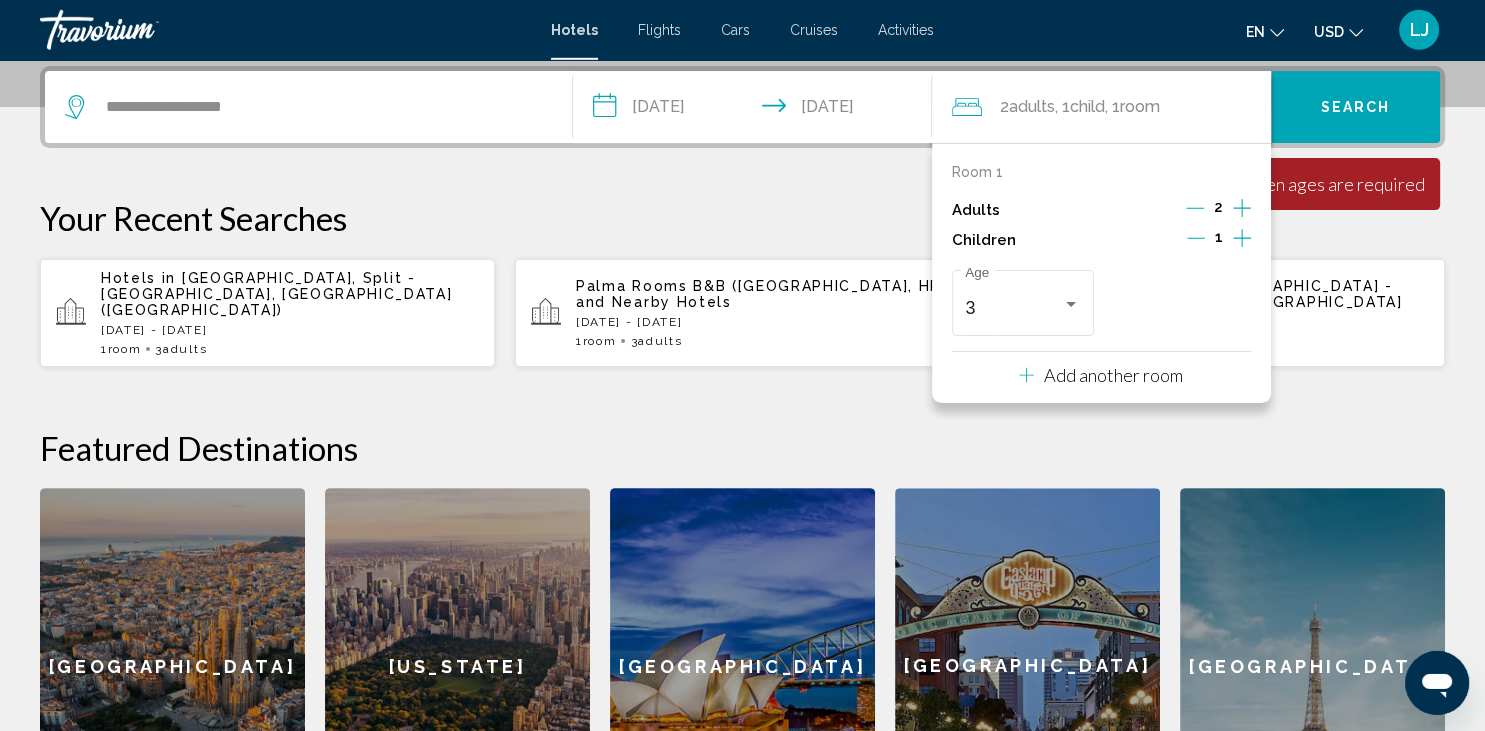 click on "Hotels in    [GEOGRAPHIC_DATA], [GEOGRAPHIC_DATA] - [GEOGRAPHIC_DATA], [GEOGRAPHIC_DATA]  [DATE] - [GEOGRAPHIC_DATA][DATE]  1  Room rooms 3  Adult Adults" at bounding box center [1217, 313] 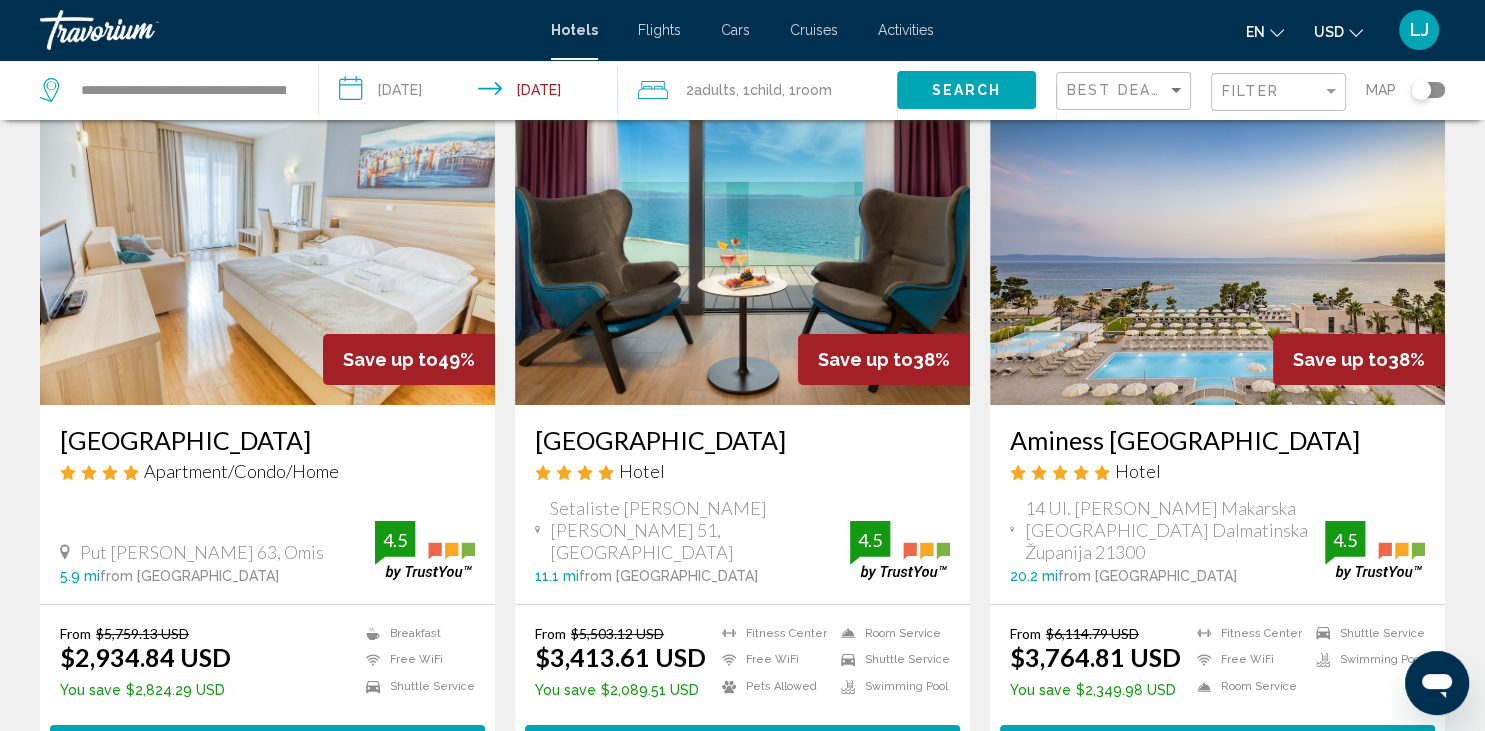 scroll, scrollTop: 0, scrollLeft: 0, axis: both 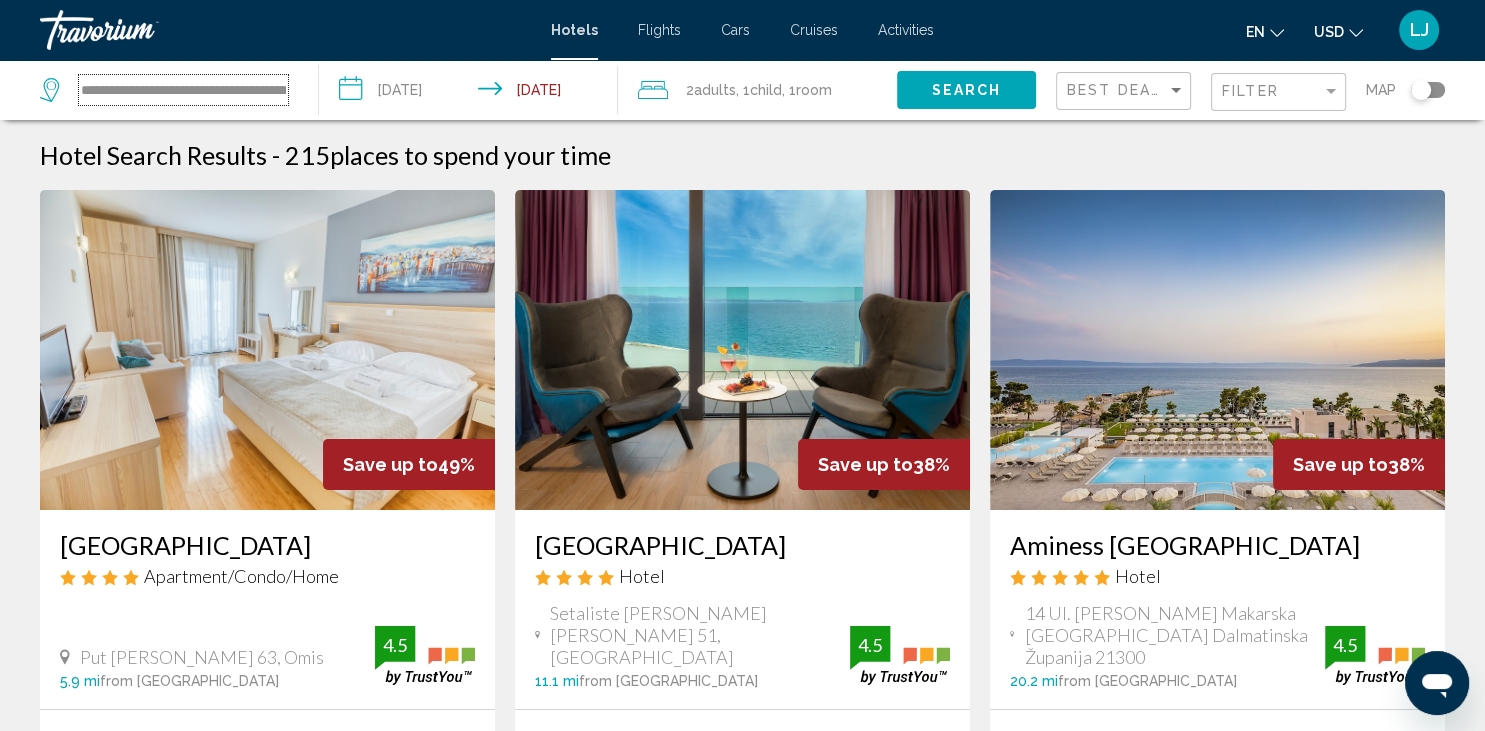 click on "**********" at bounding box center (183, 90) 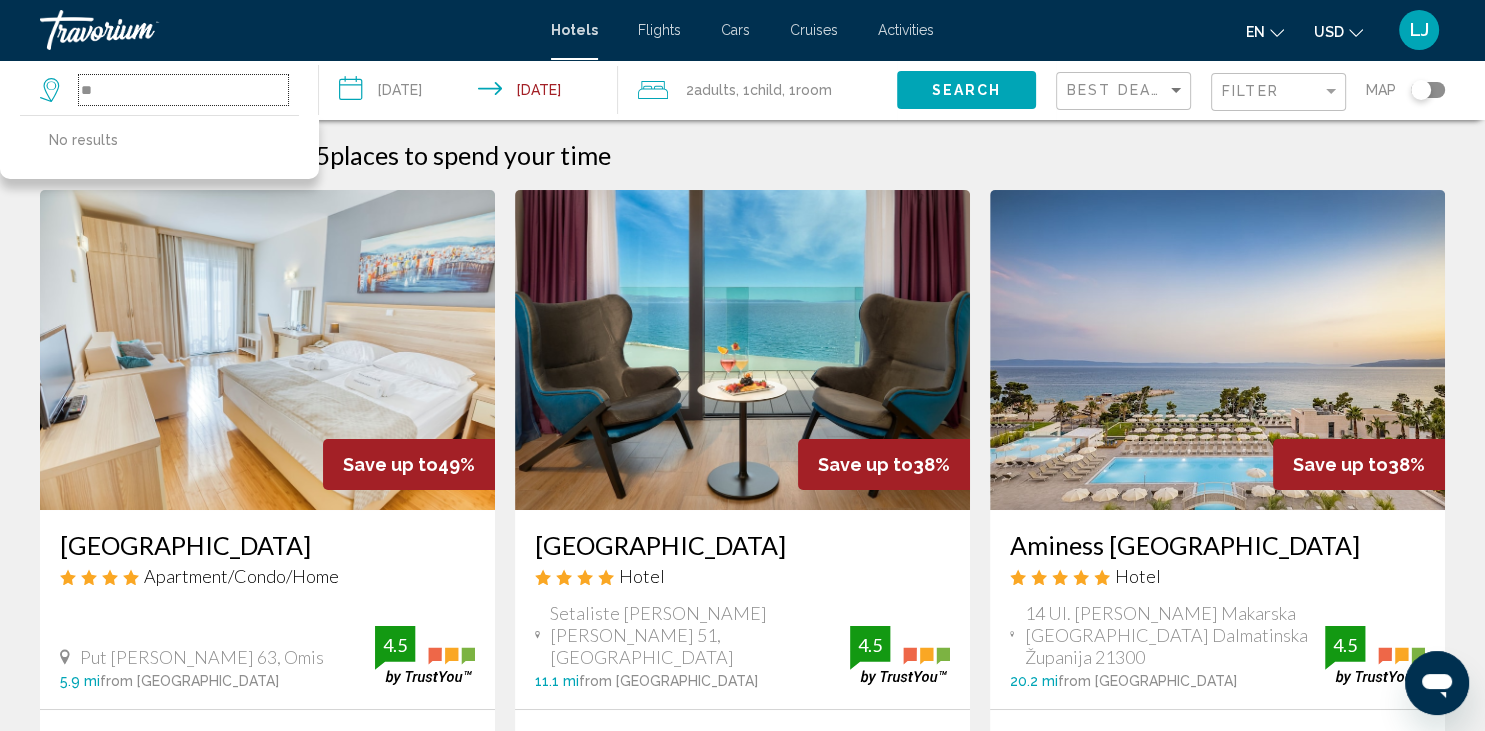 type on "*" 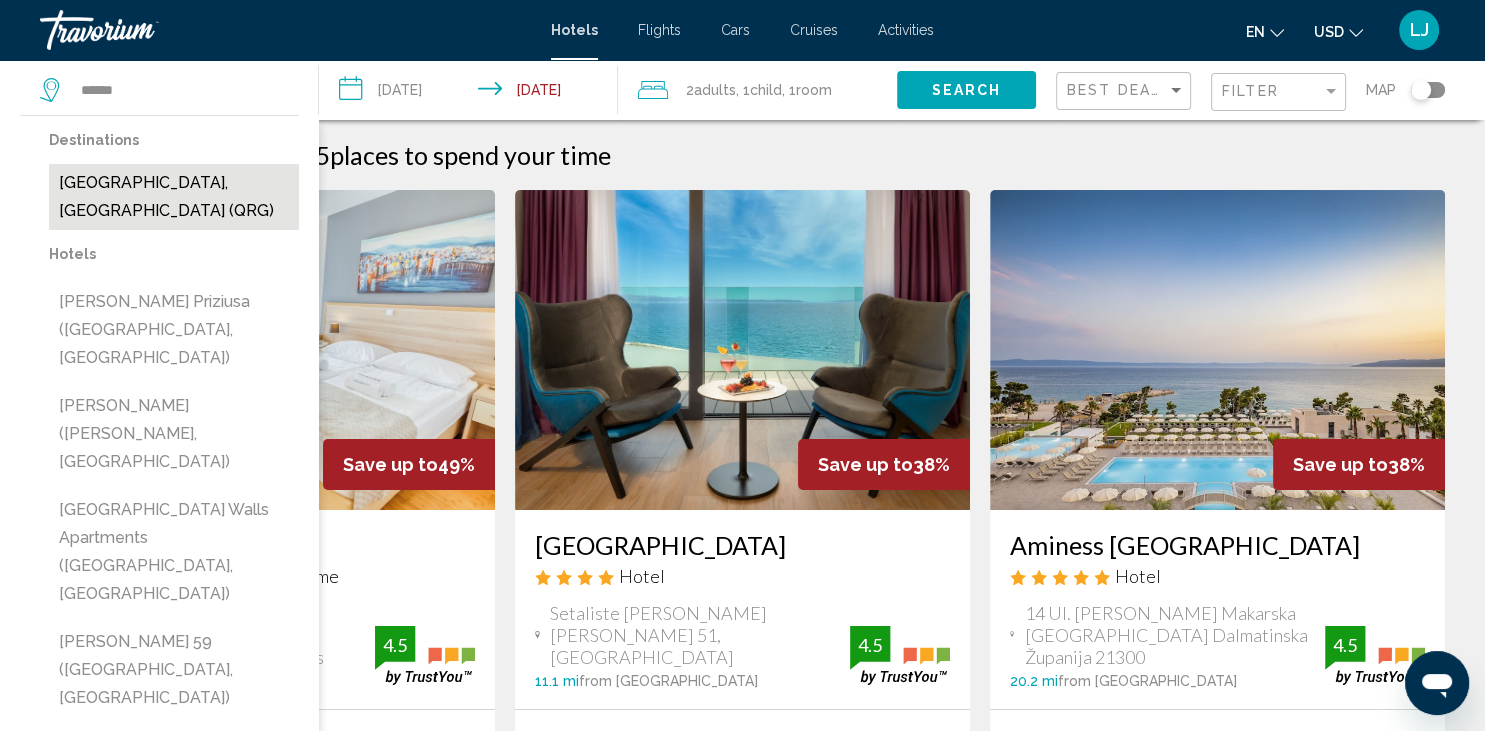 click on "[GEOGRAPHIC_DATA], [GEOGRAPHIC_DATA] (QRG)" at bounding box center [174, 197] 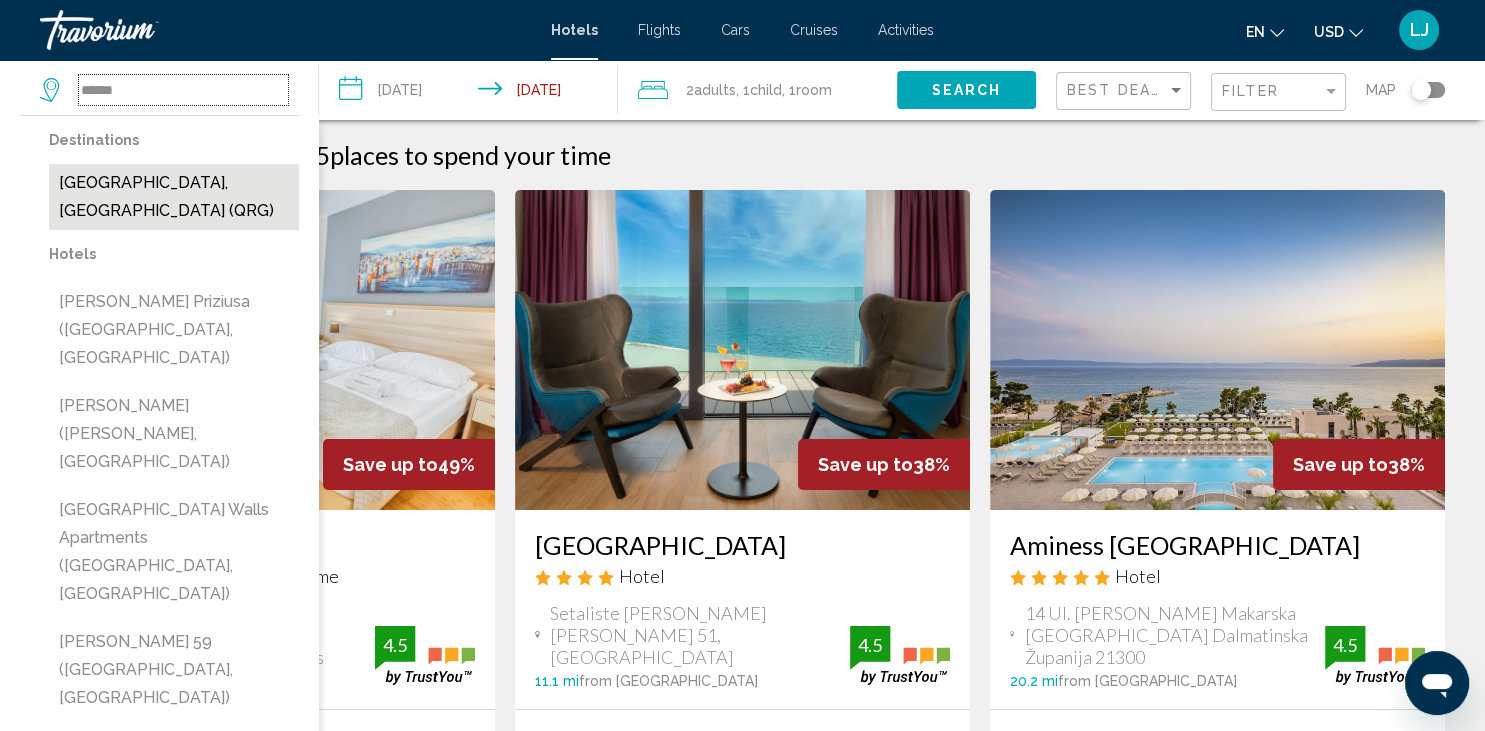 type on "**********" 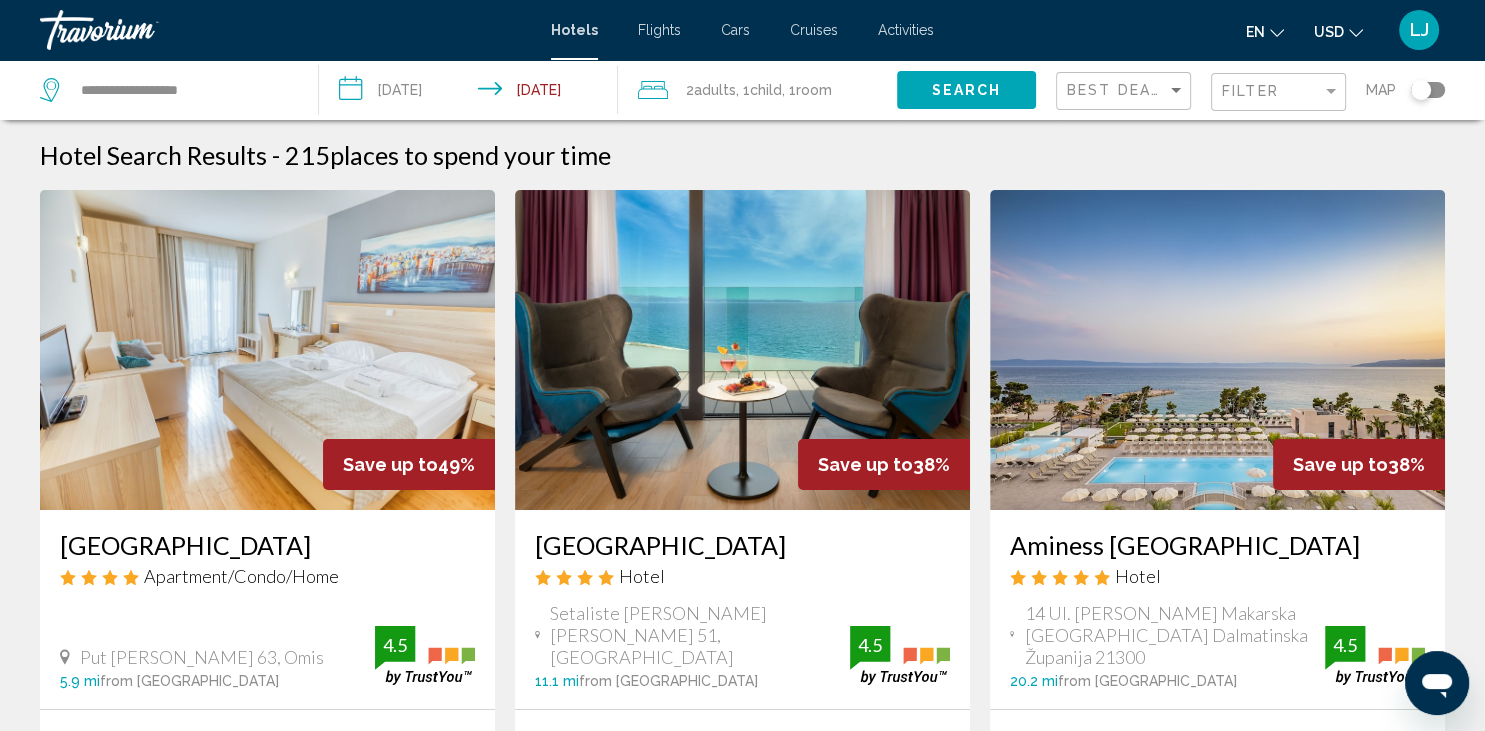 click on "Search" 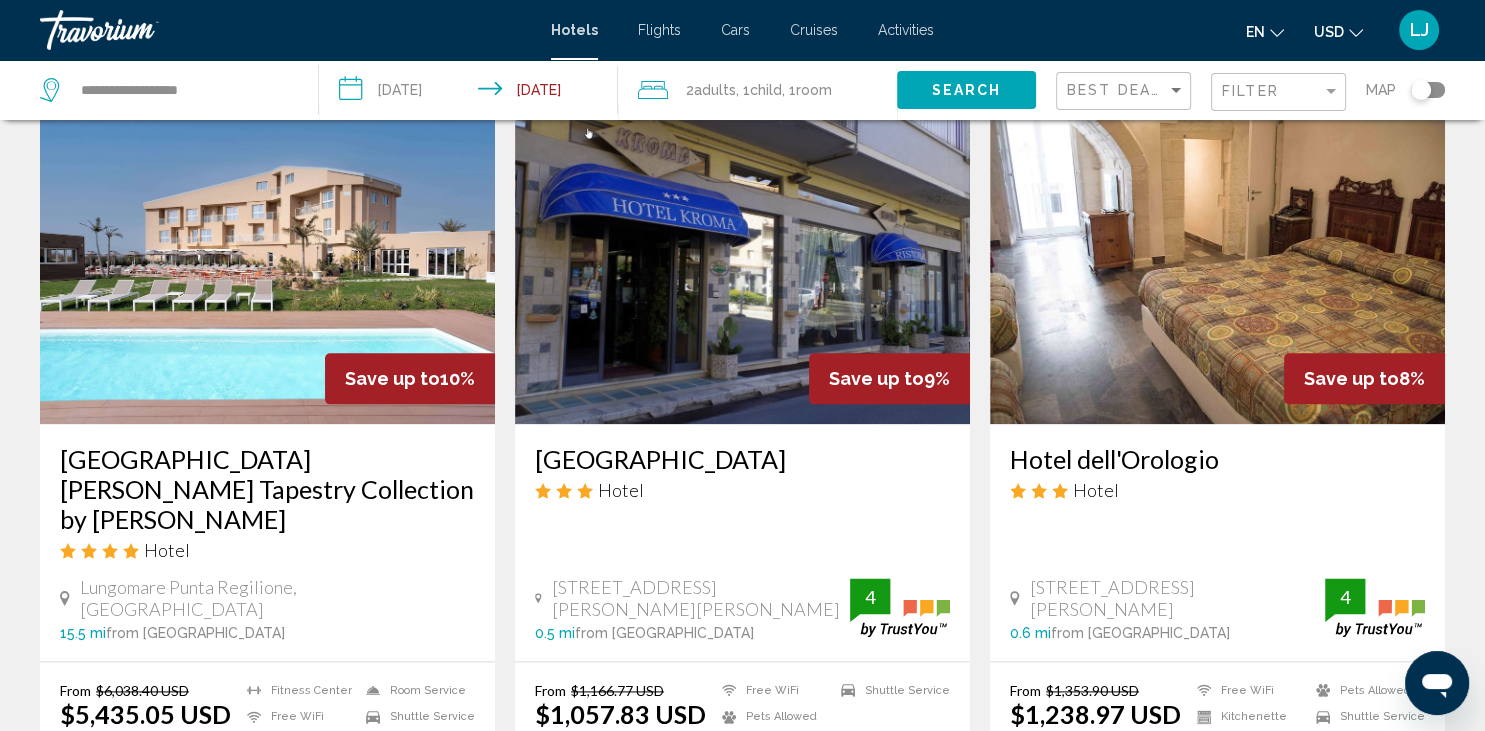 scroll, scrollTop: 2650, scrollLeft: 0, axis: vertical 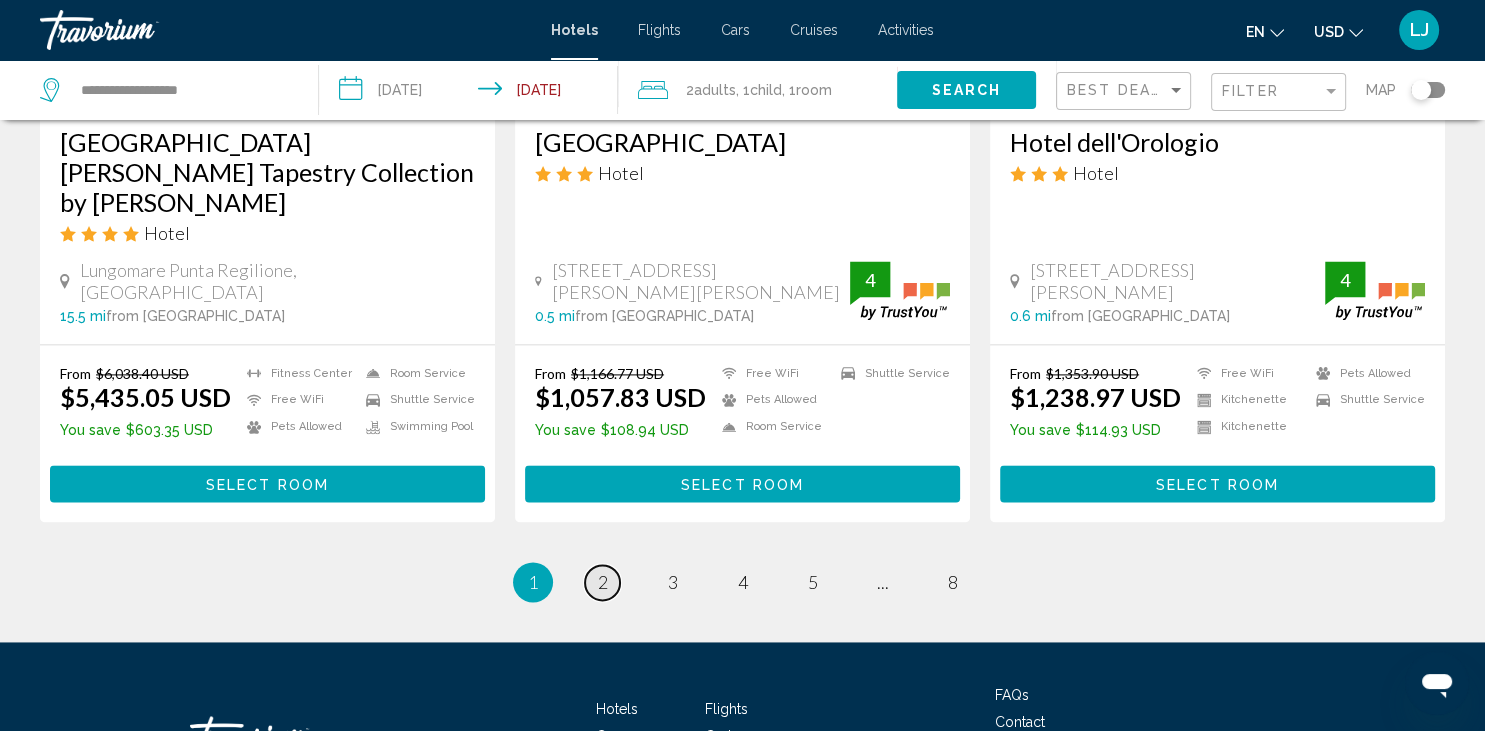 click on "2" at bounding box center [603, 582] 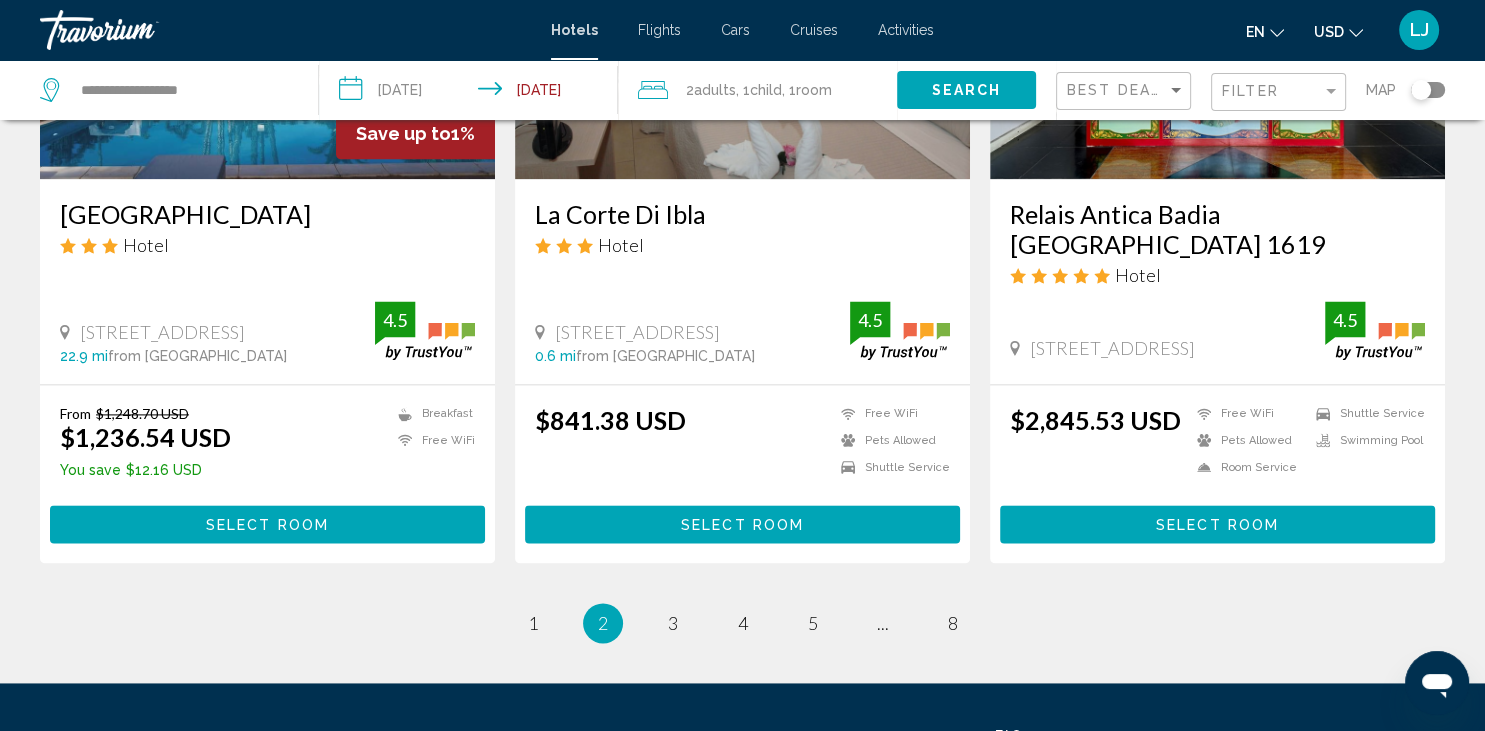 scroll, scrollTop: 2699, scrollLeft: 0, axis: vertical 